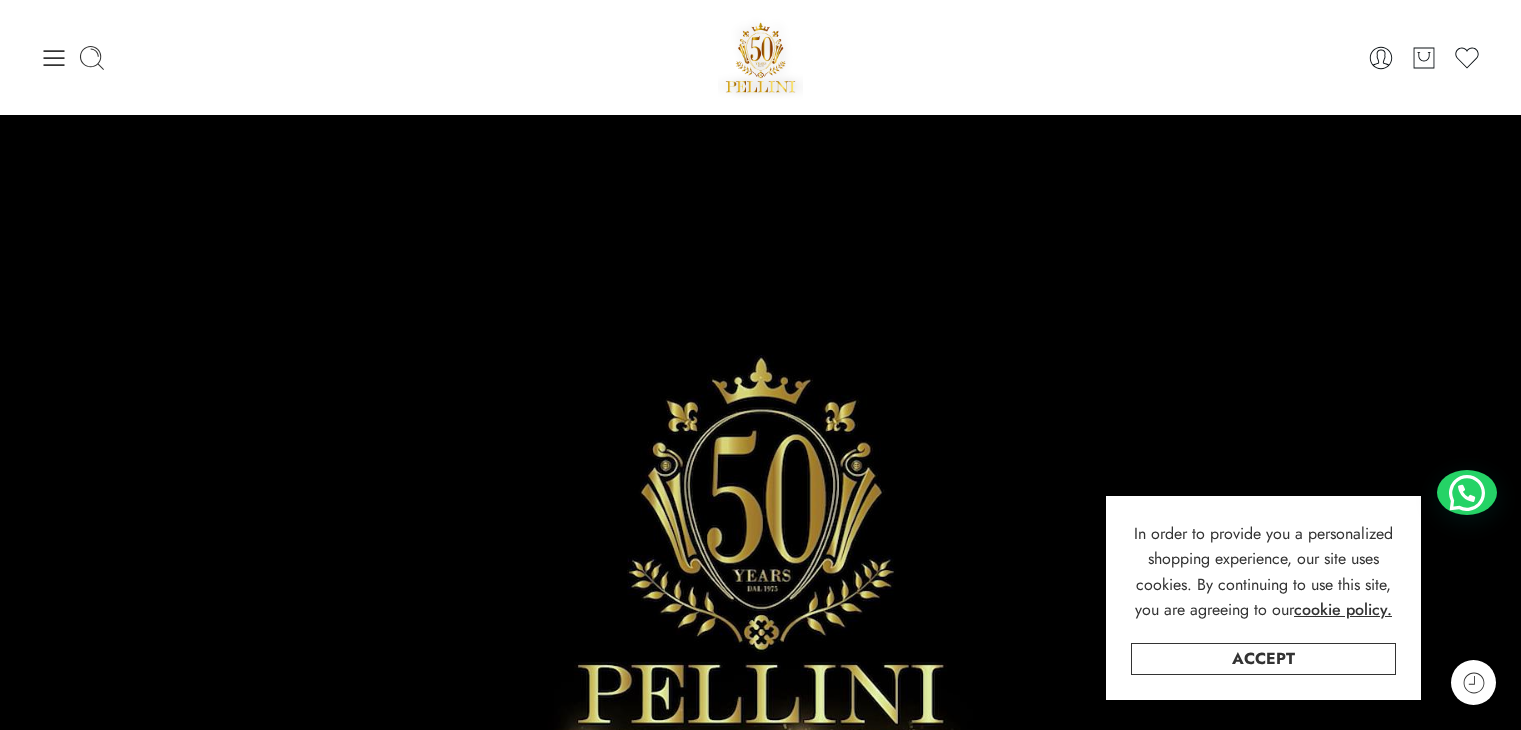 scroll, scrollTop: 0, scrollLeft: 0, axis: both 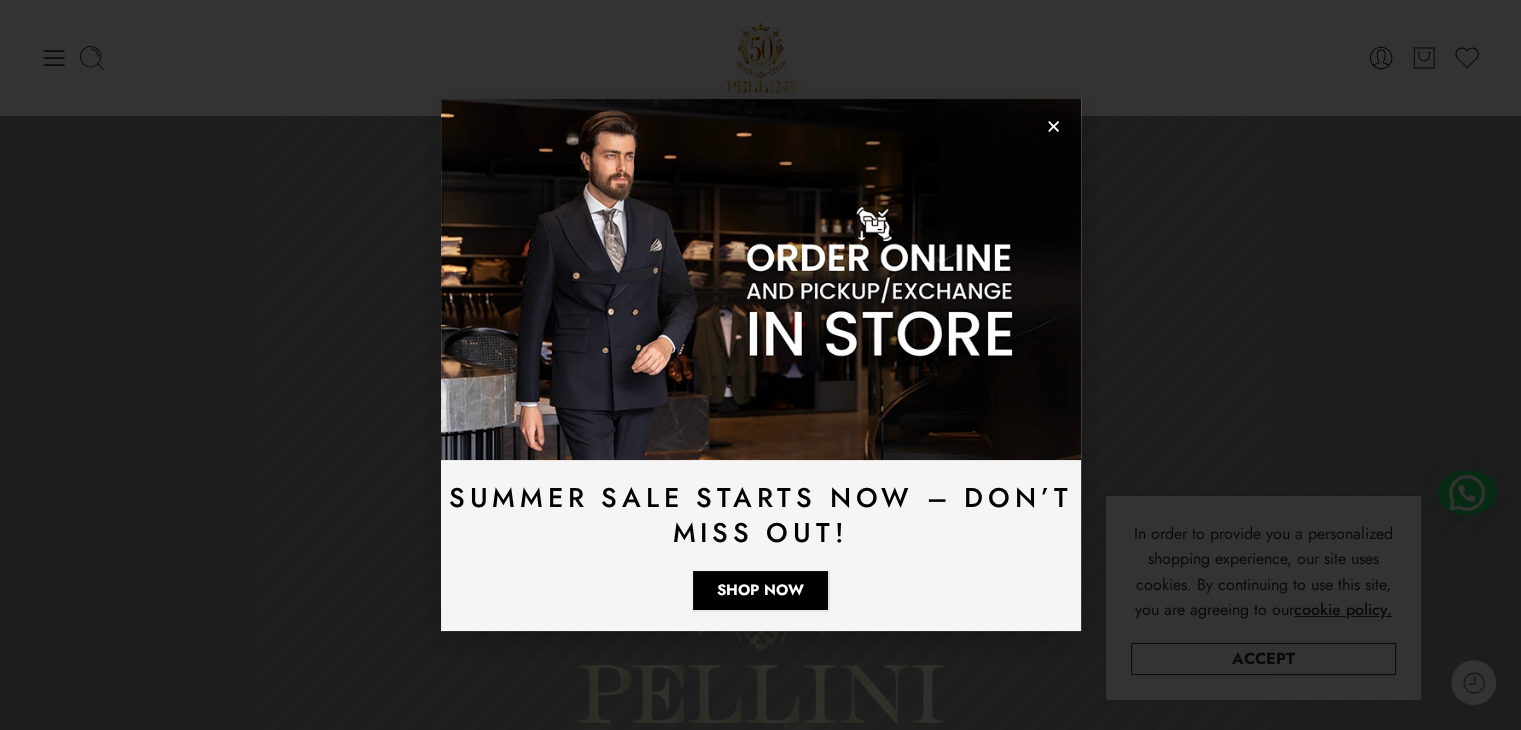 click 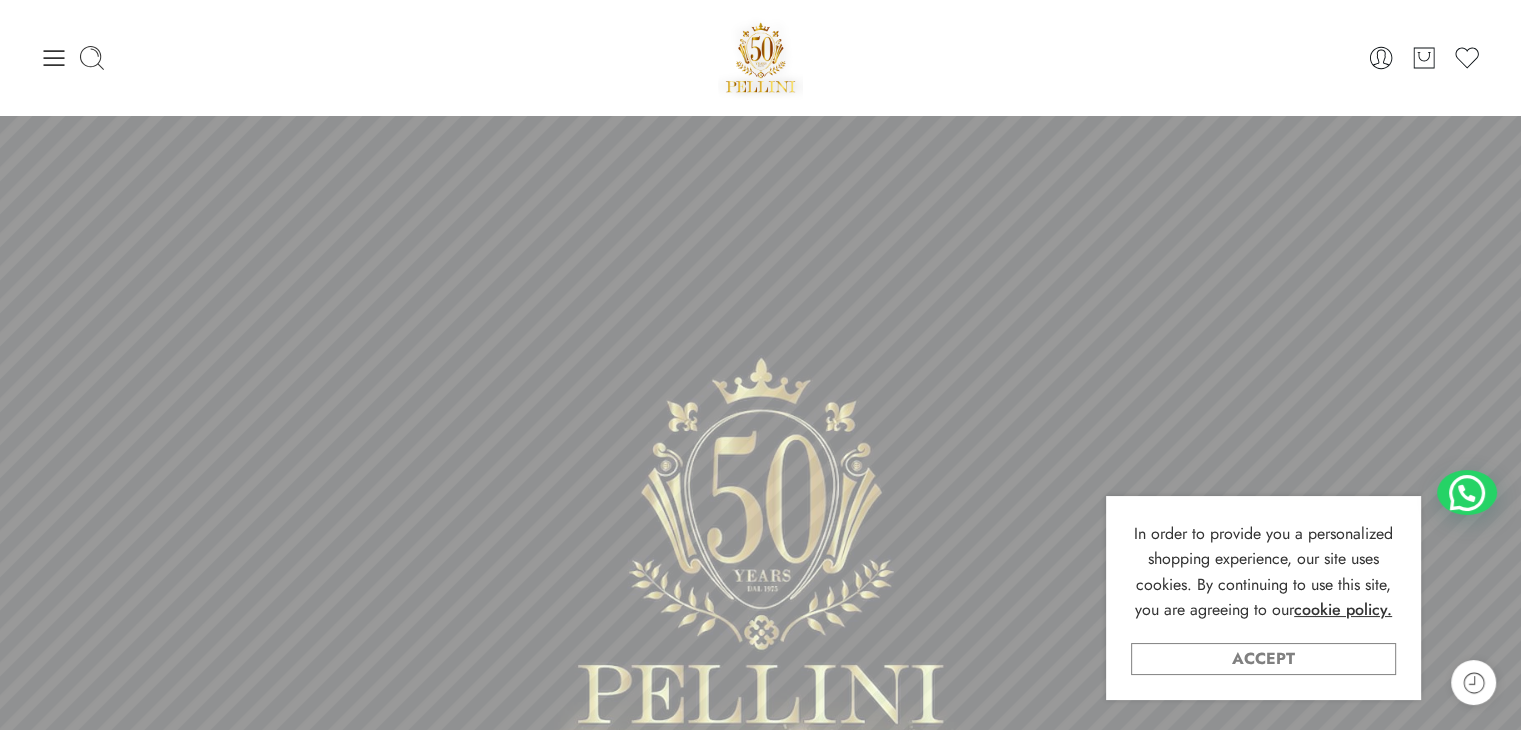 click on "Accept" at bounding box center [1263, 659] 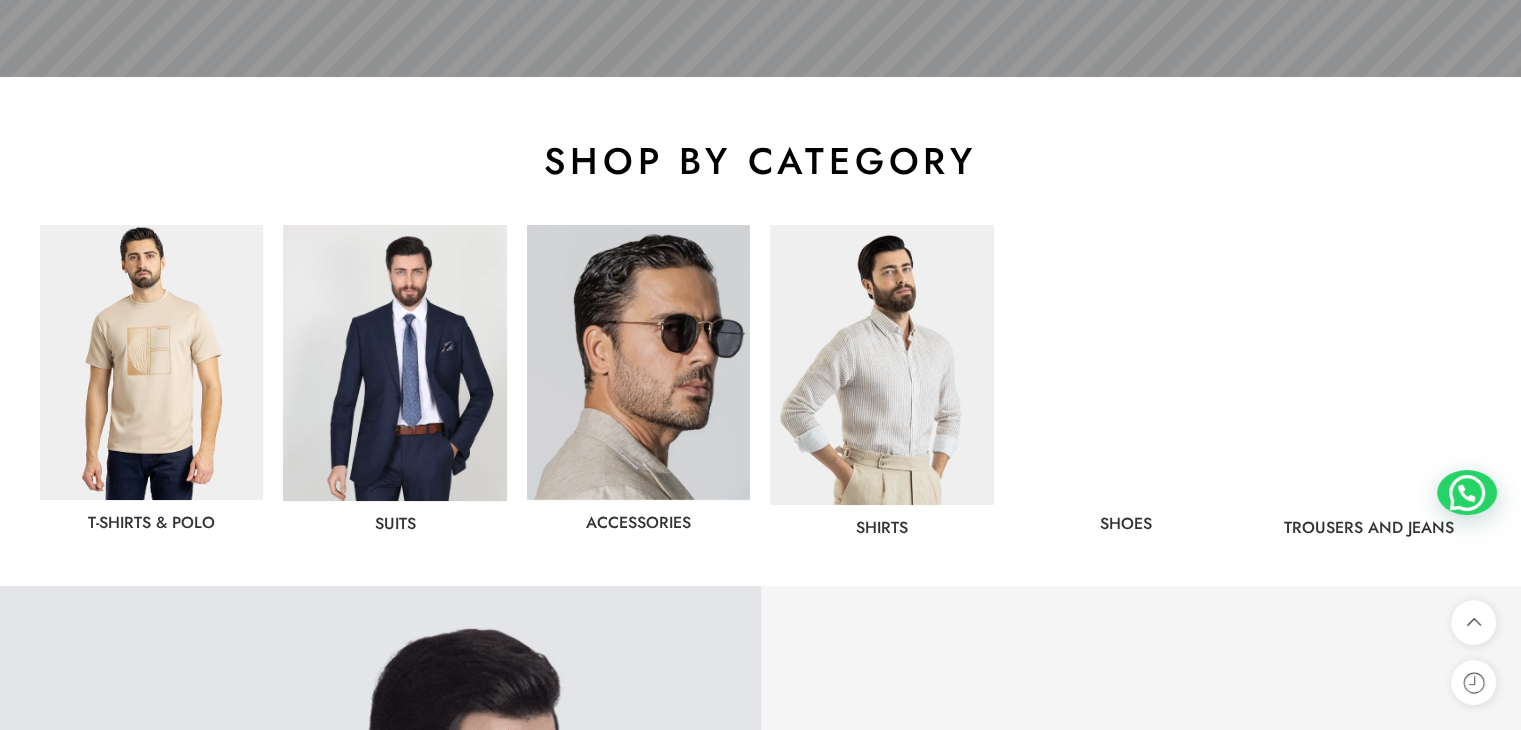 scroll, scrollTop: 1000, scrollLeft: 0, axis: vertical 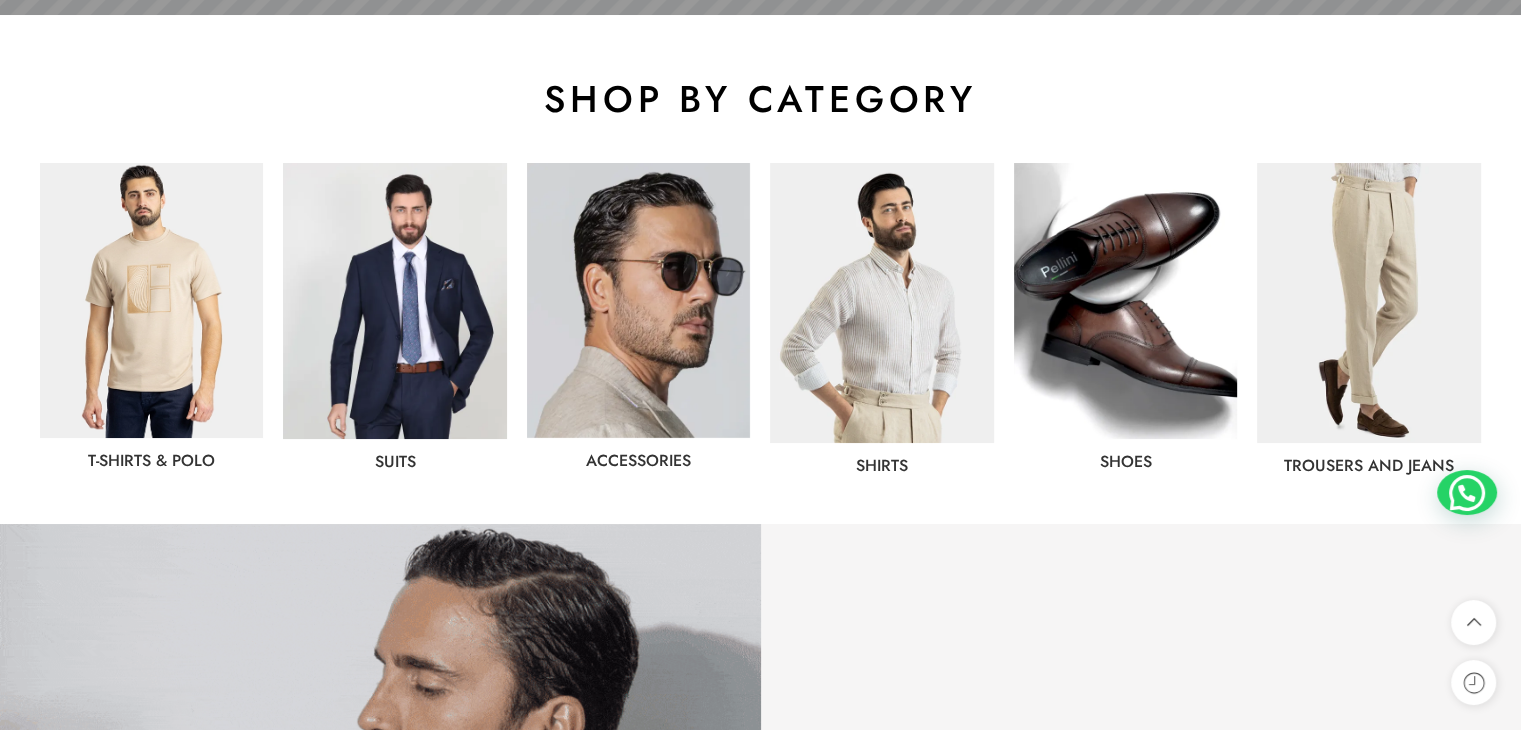 click at bounding box center [394, 301] 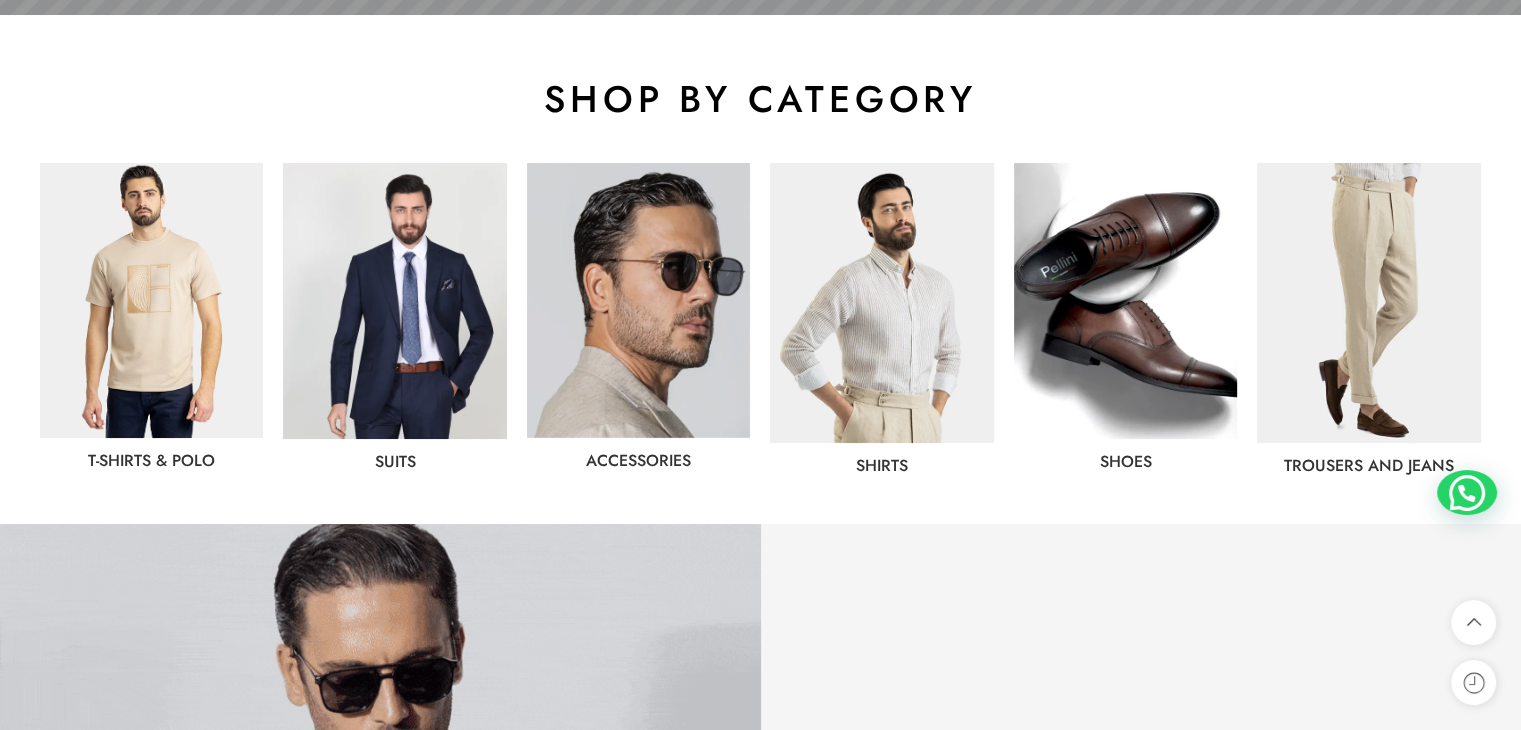 scroll, scrollTop: 1400, scrollLeft: 0, axis: vertical 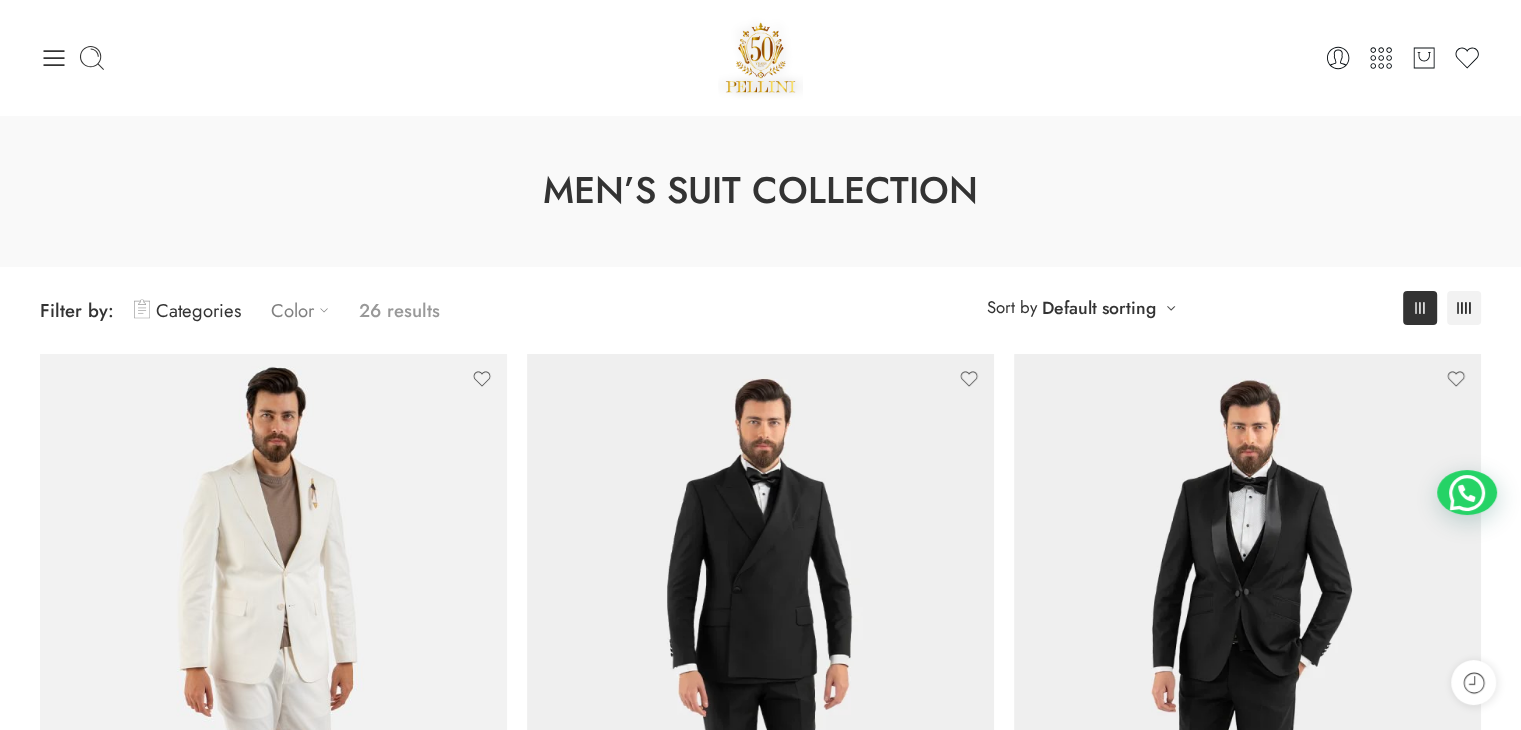 click on "Color" at bounding box center [305, 310] 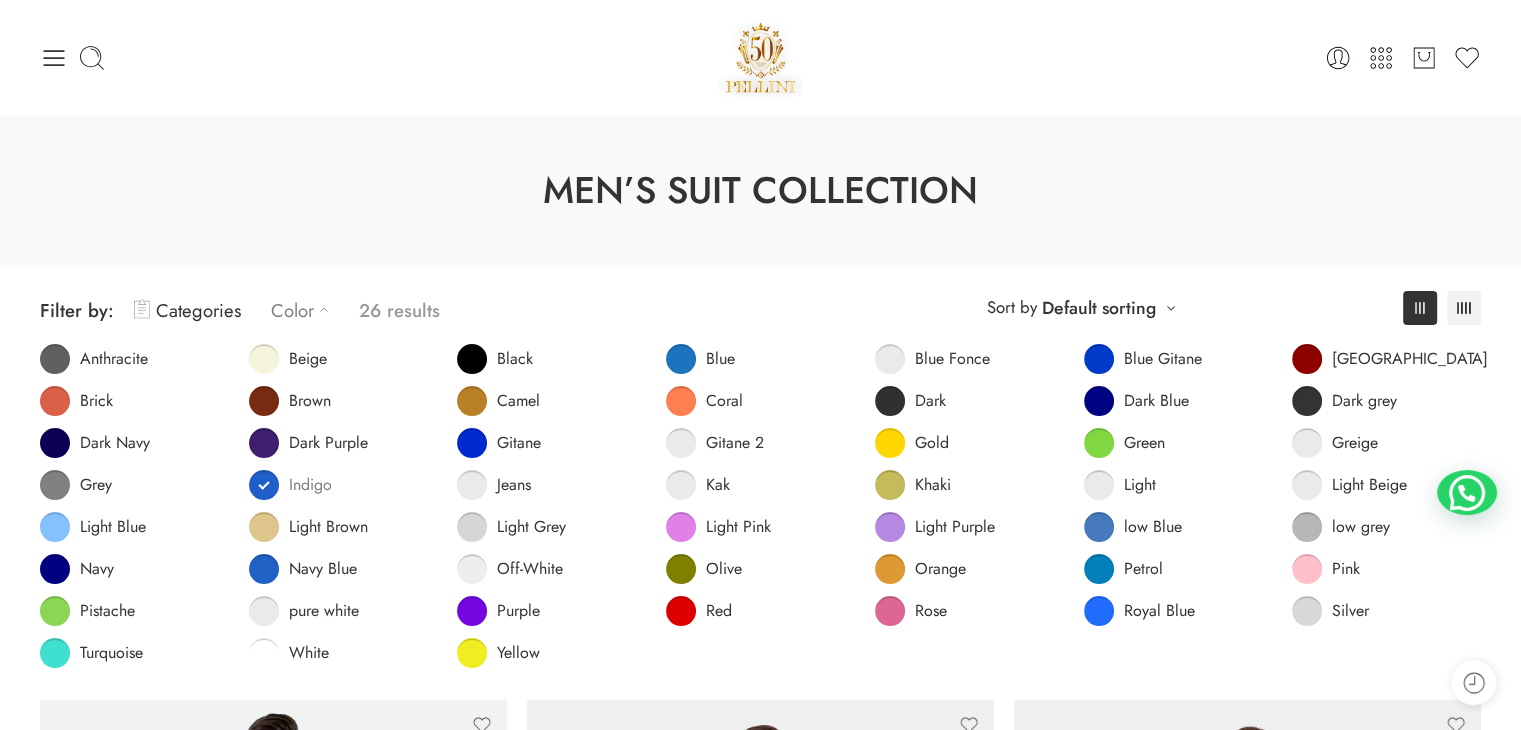 click at bounding box center [264, 485] 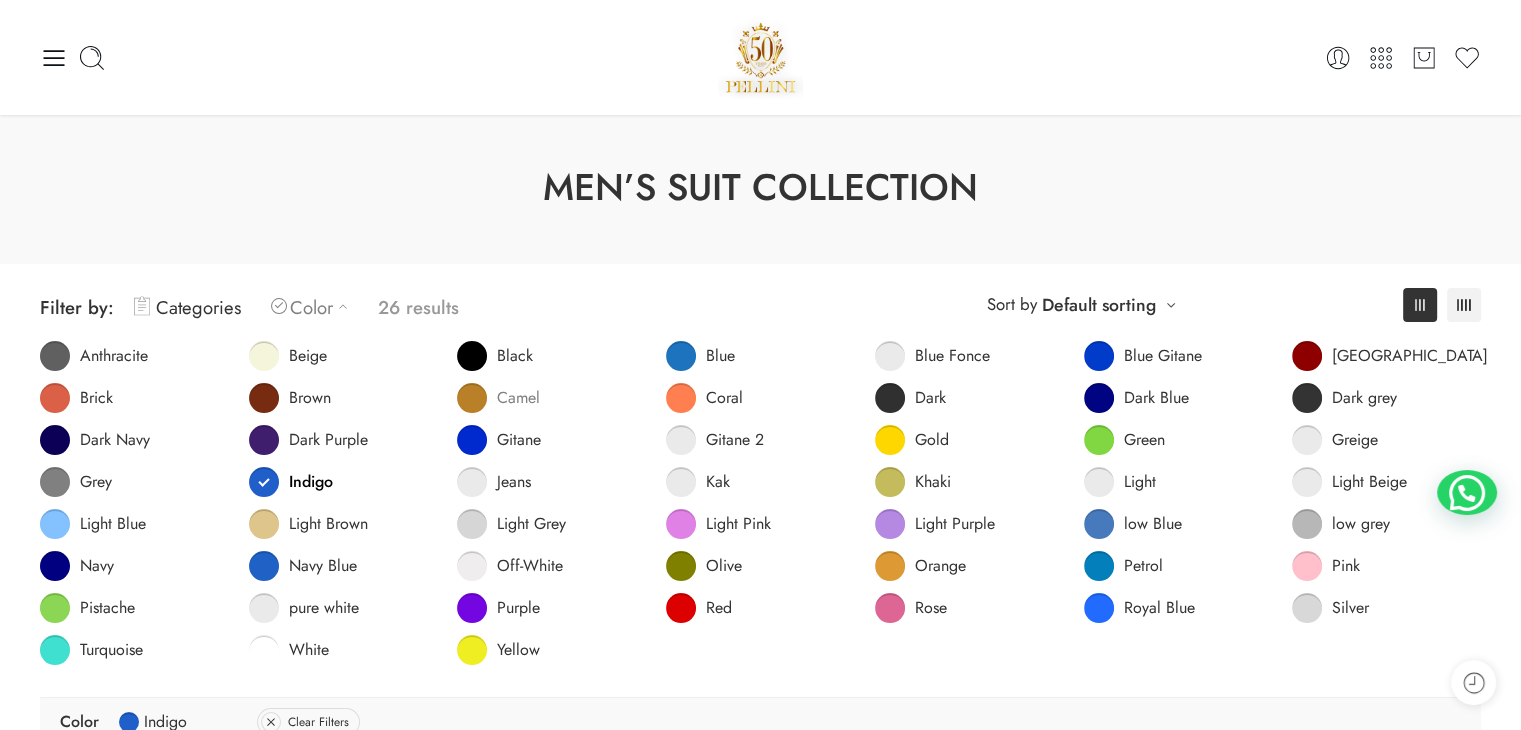scroll, scrollTop: 0, scrollLeft: 0, axis: both 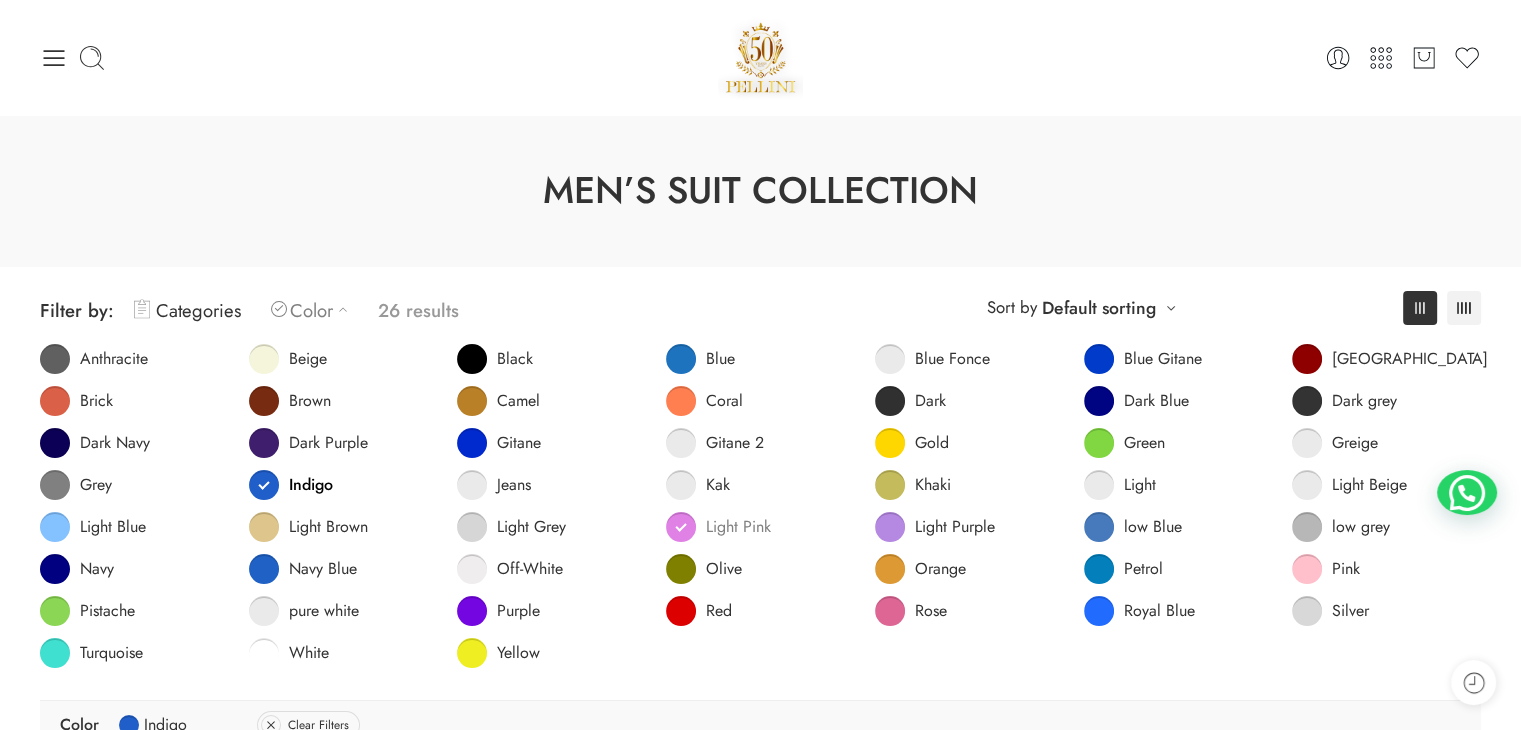 click at bounding box center [681, 527] 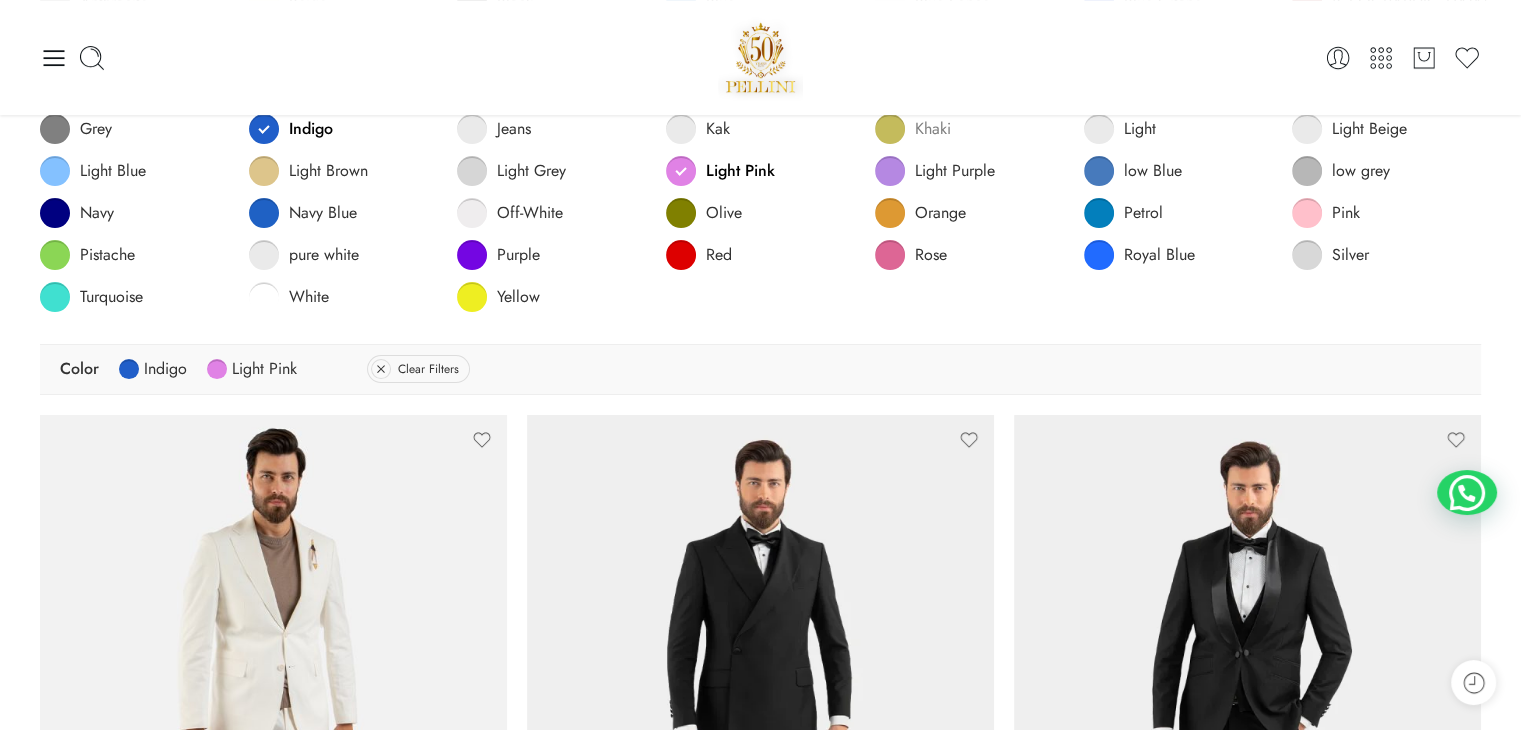 scroll, scrollTop: 0, scrollLeft: 0, axis: both 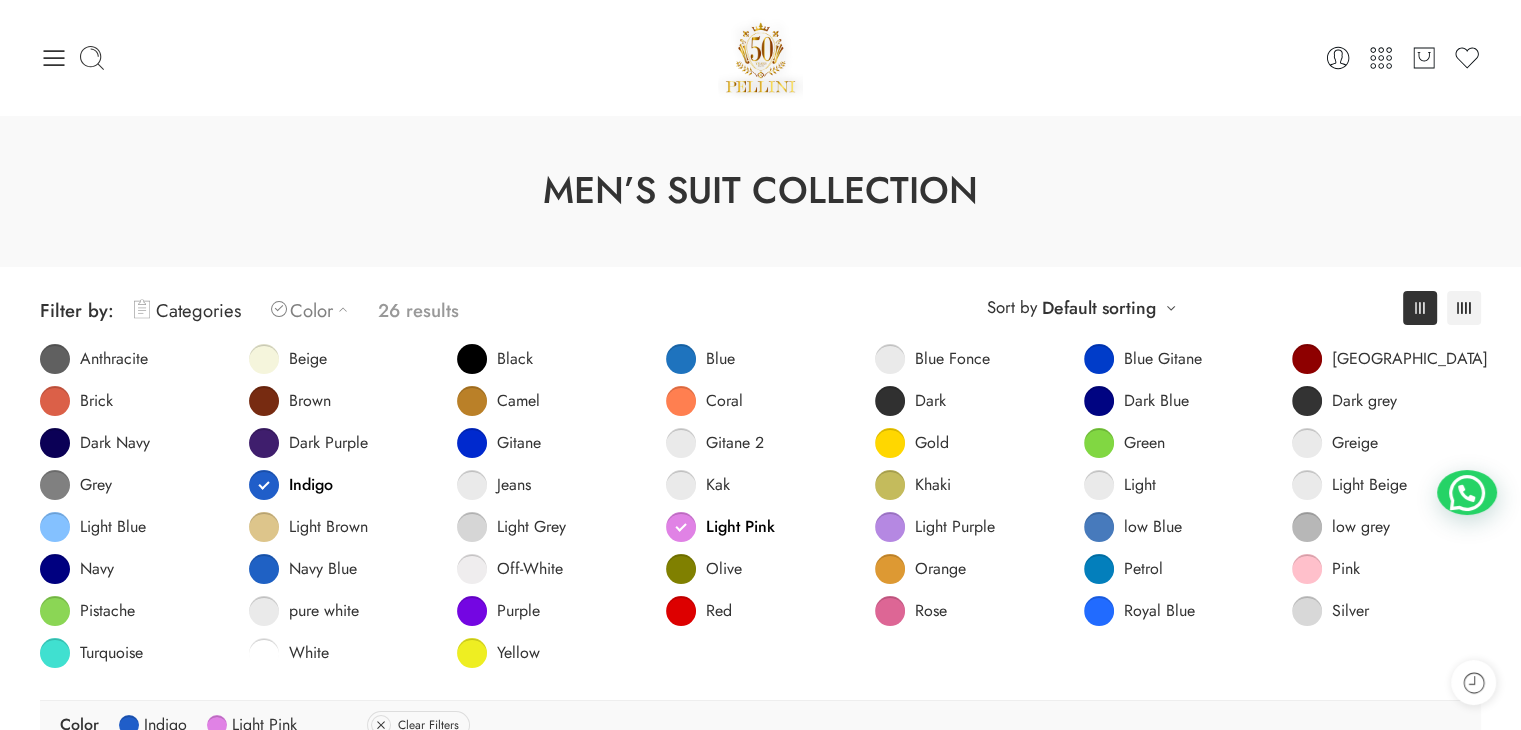 click on "Color" at bounding box center [314, 310] 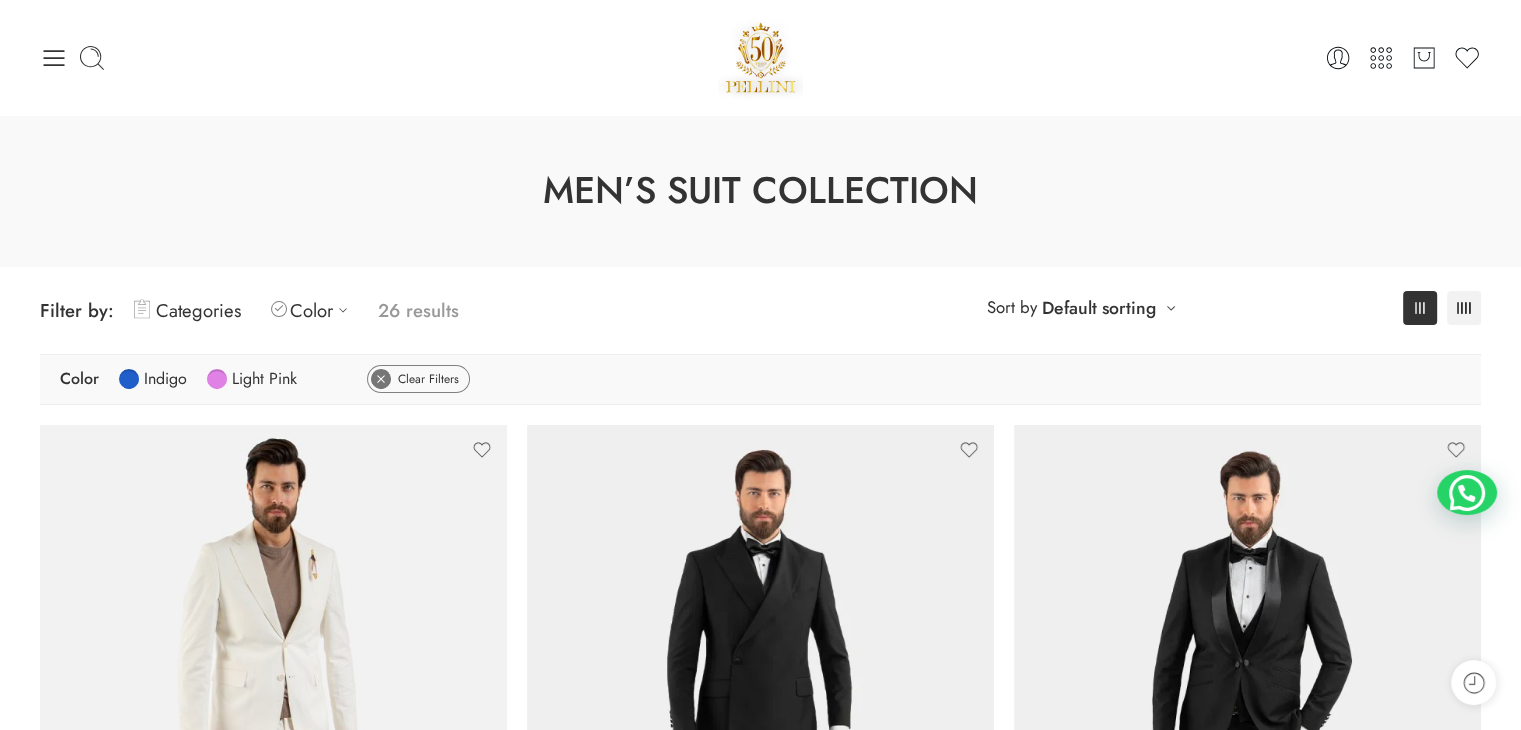 click 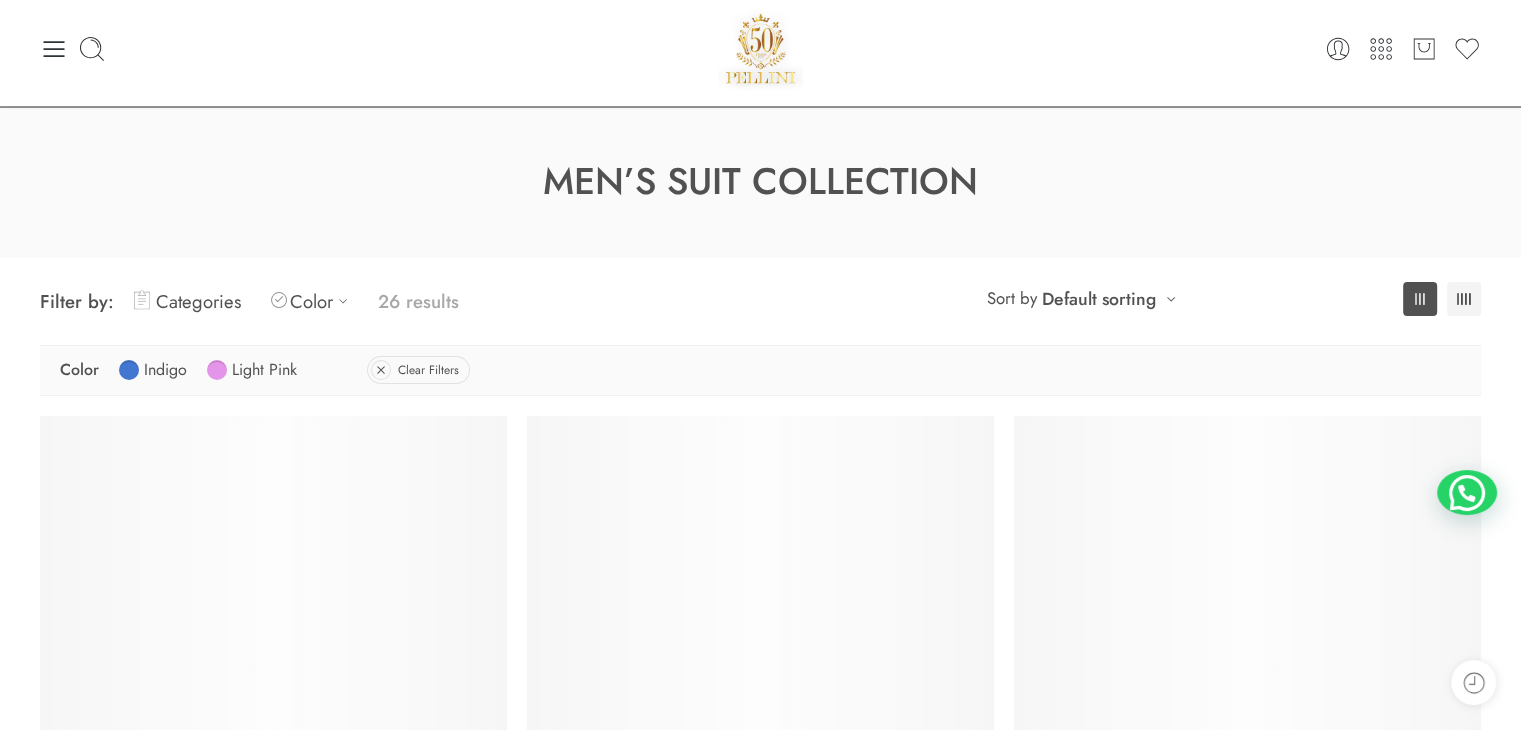 scroll, scrollTop: 0, scrollLeft: 0, axis: both 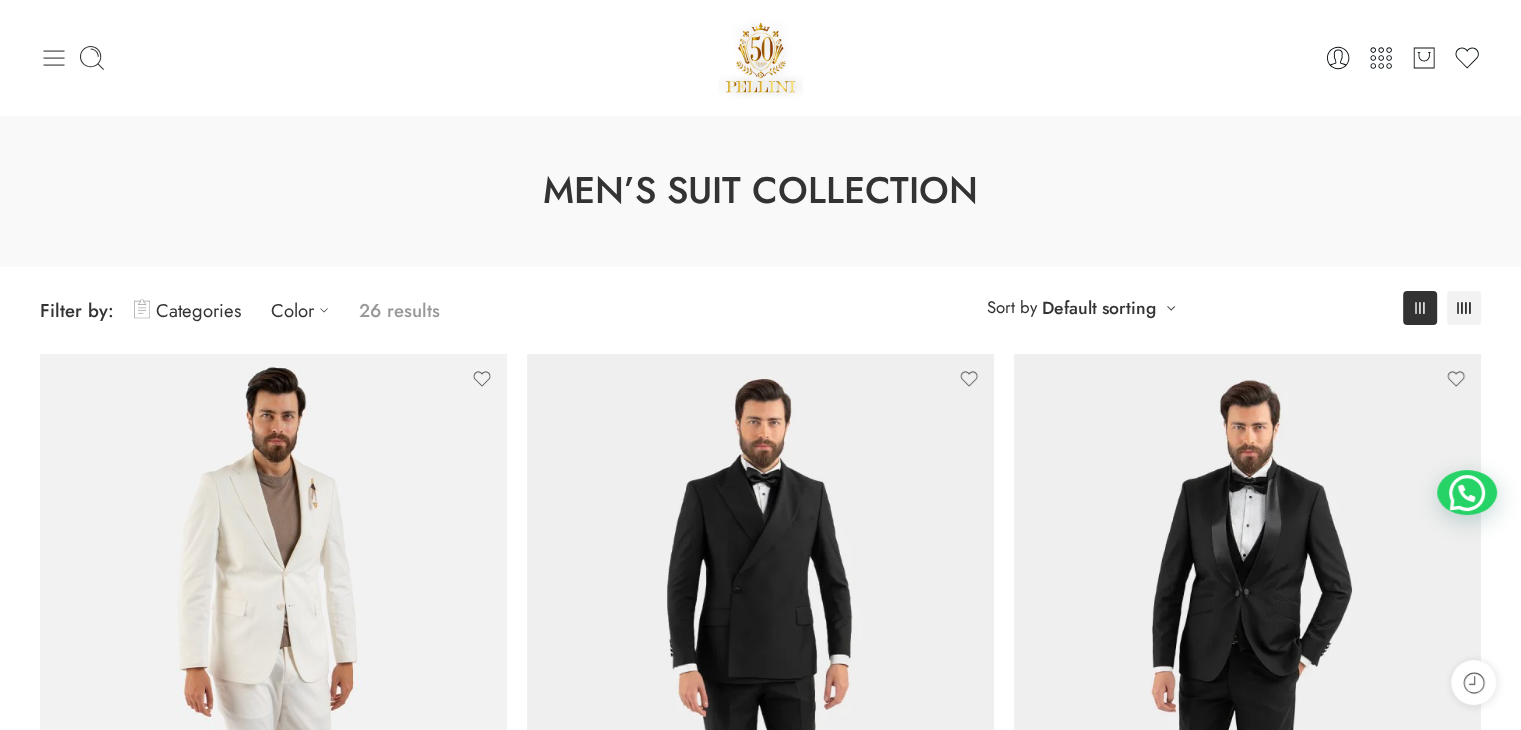 click 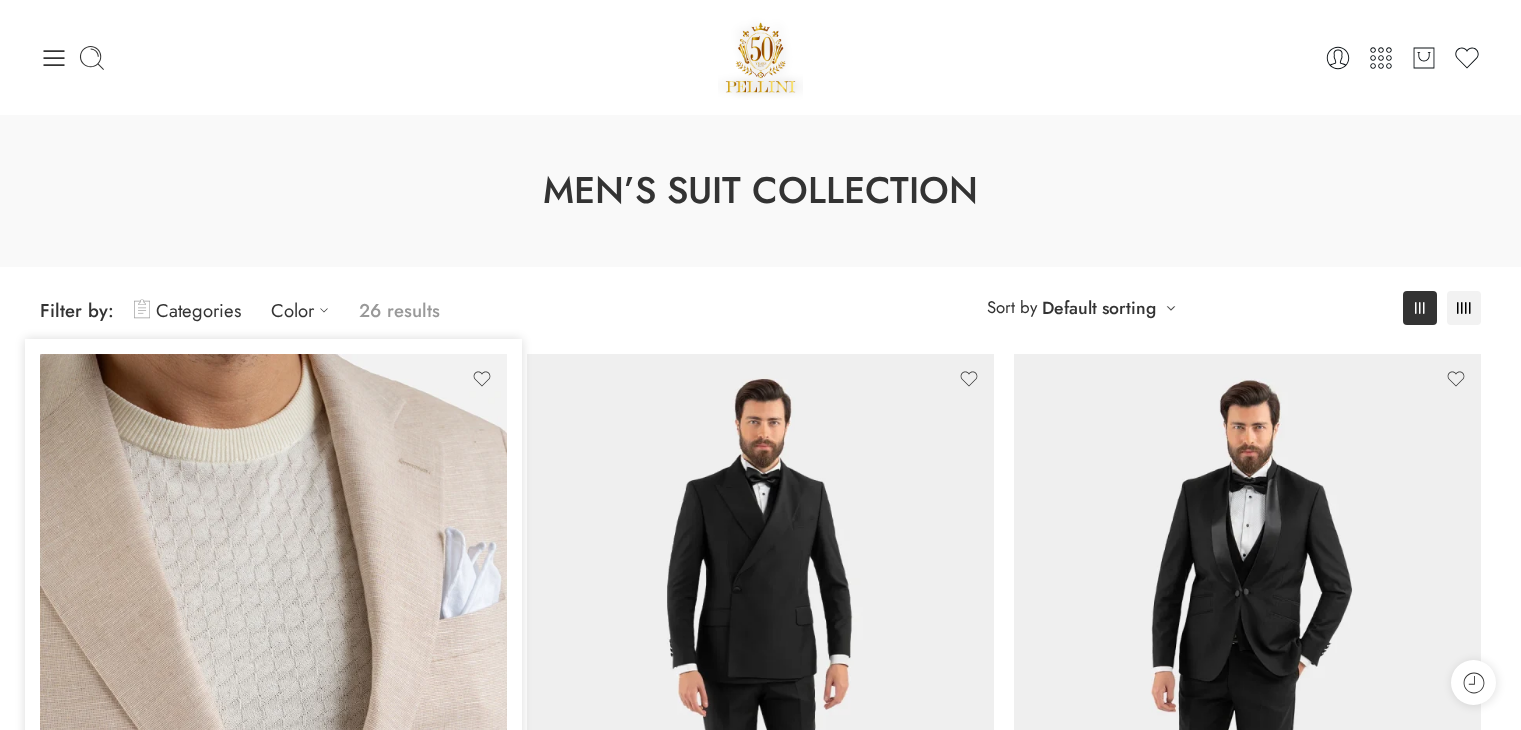scroll, scrollTop: 0, scrollLeft: 0, axis: both 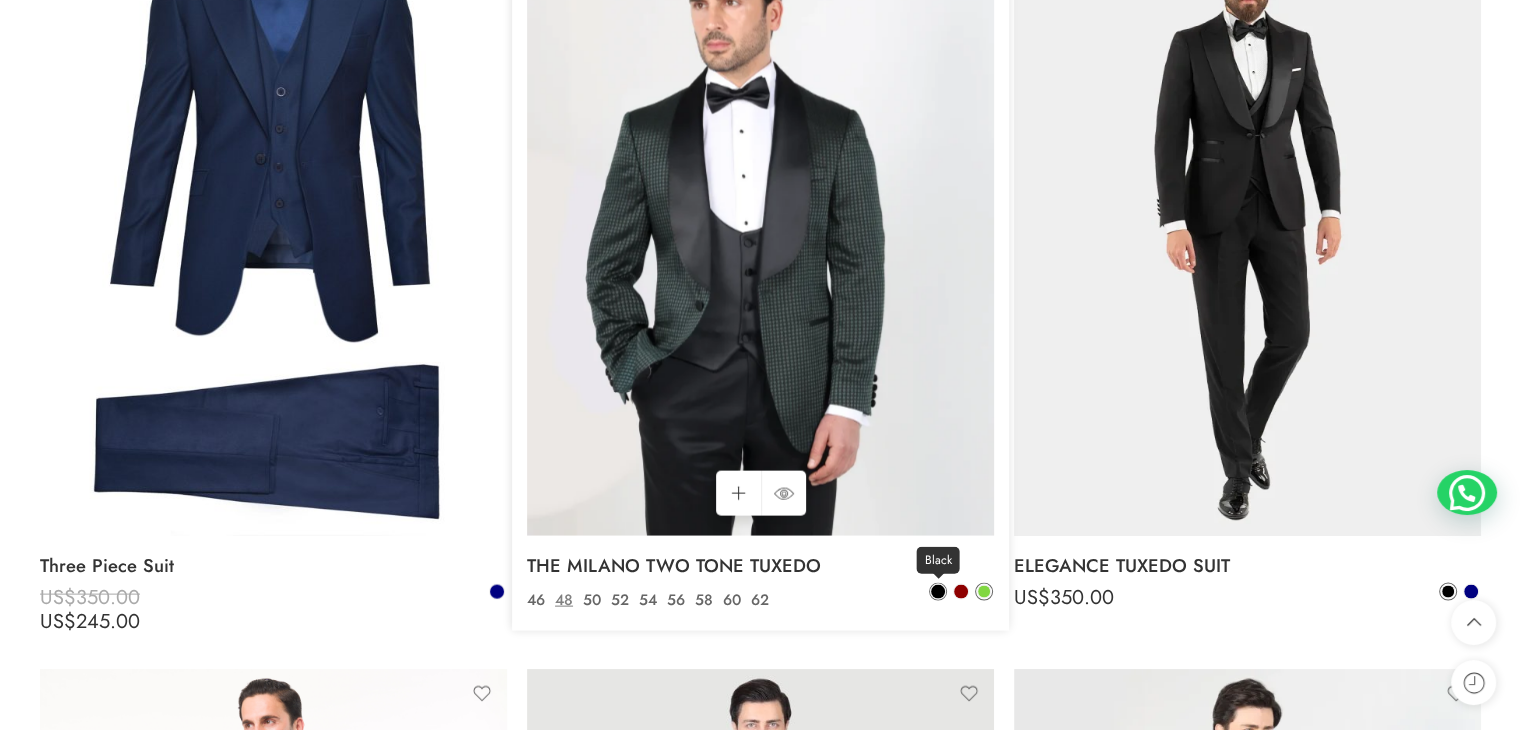 click 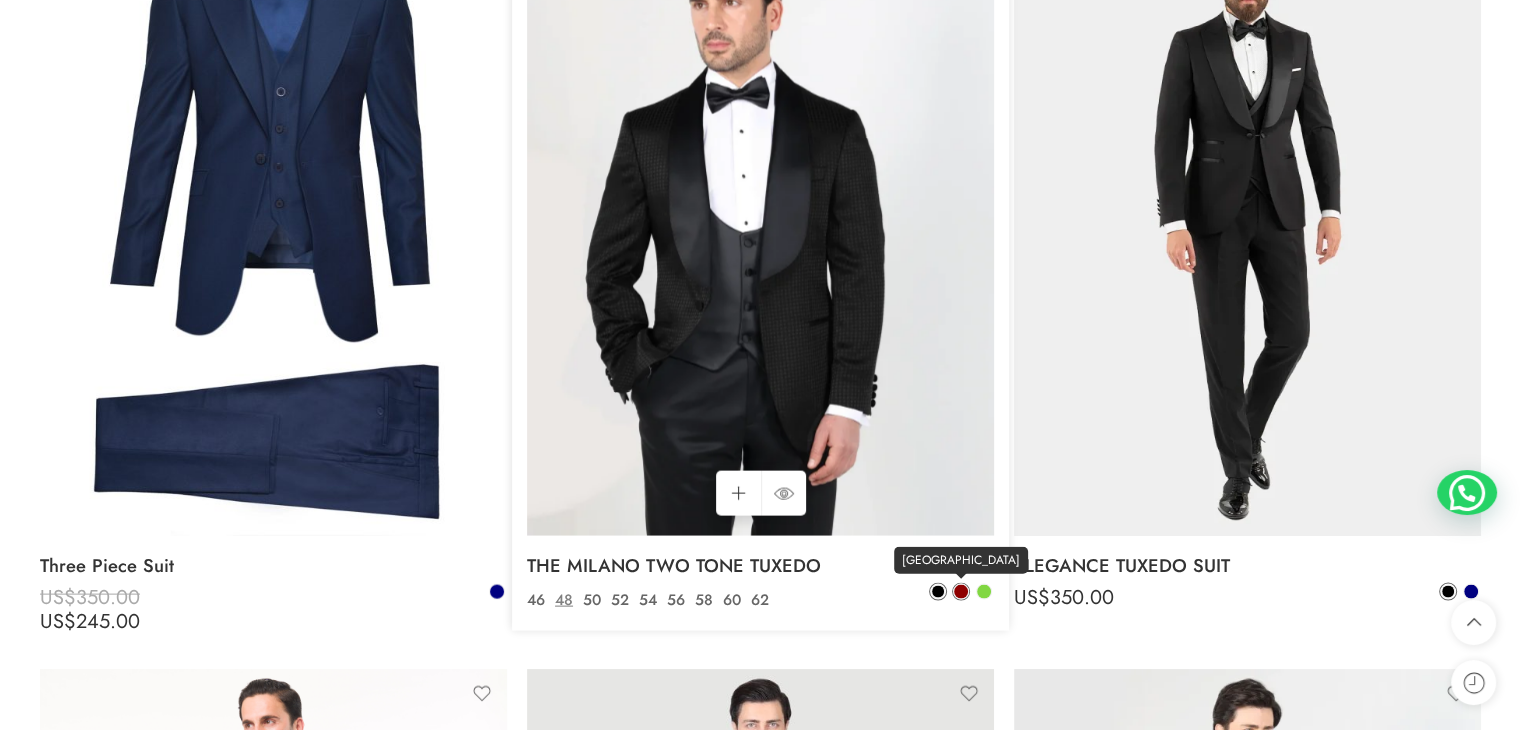 click on "Bordeaux" 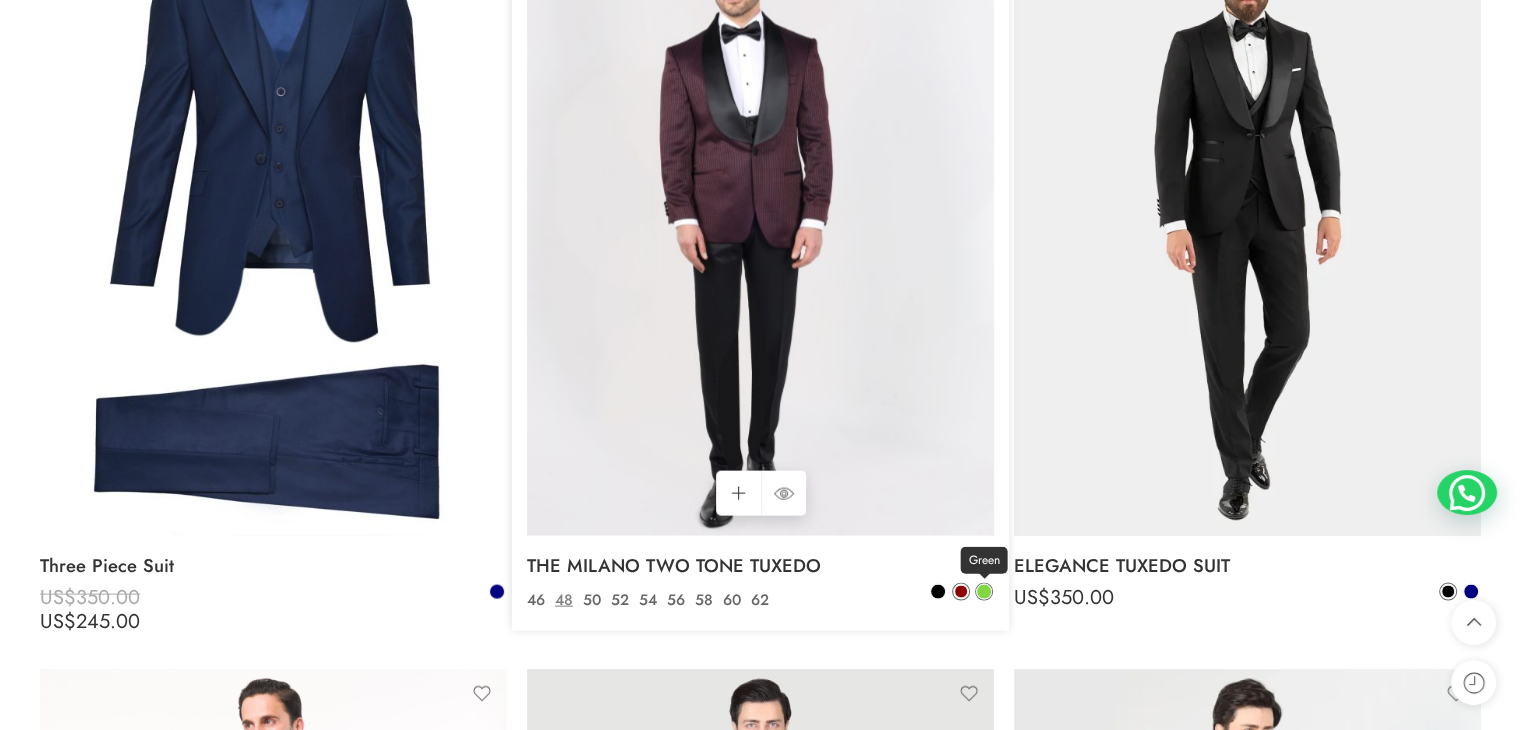 click 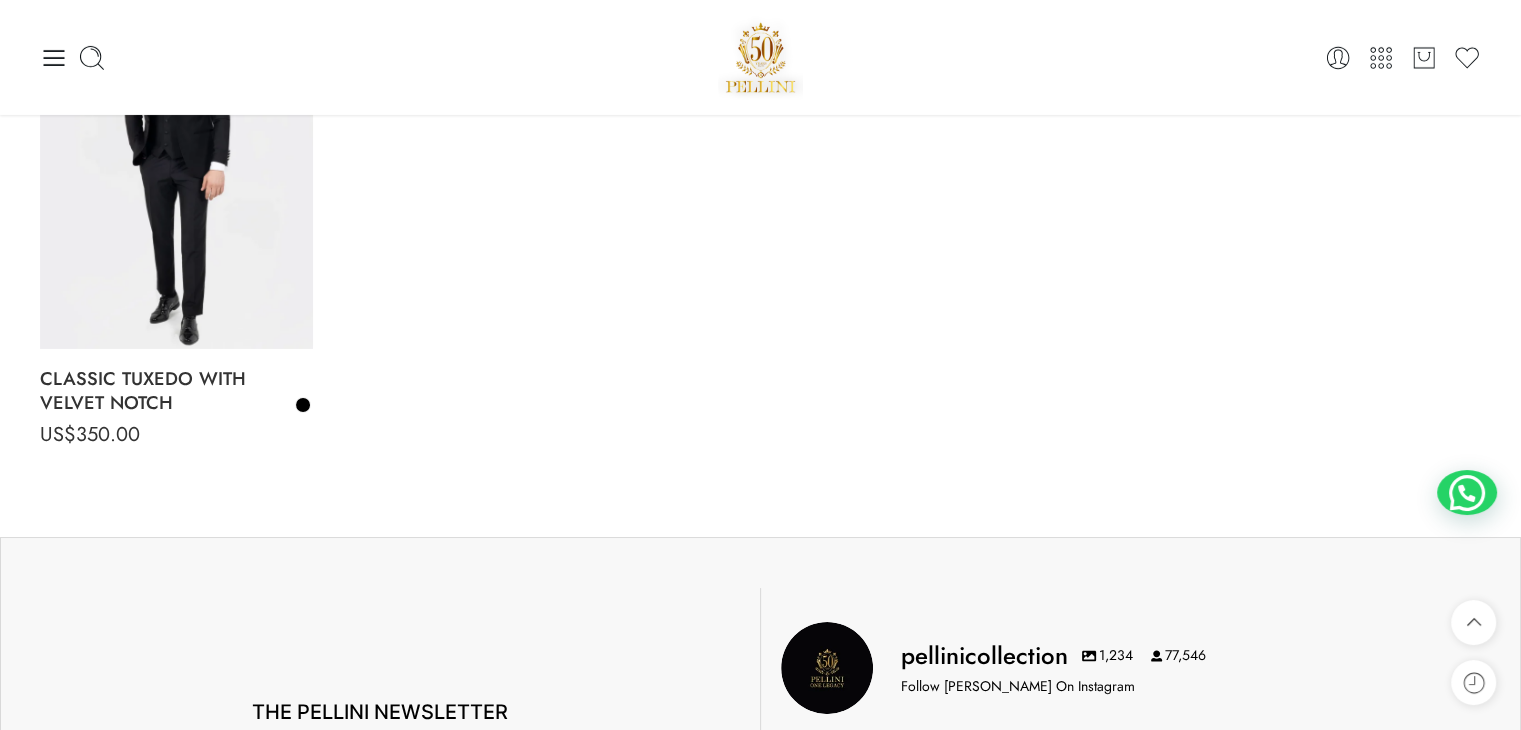 scroll, scrollTop: 7100, scrollLeft: 0, axis: vertical 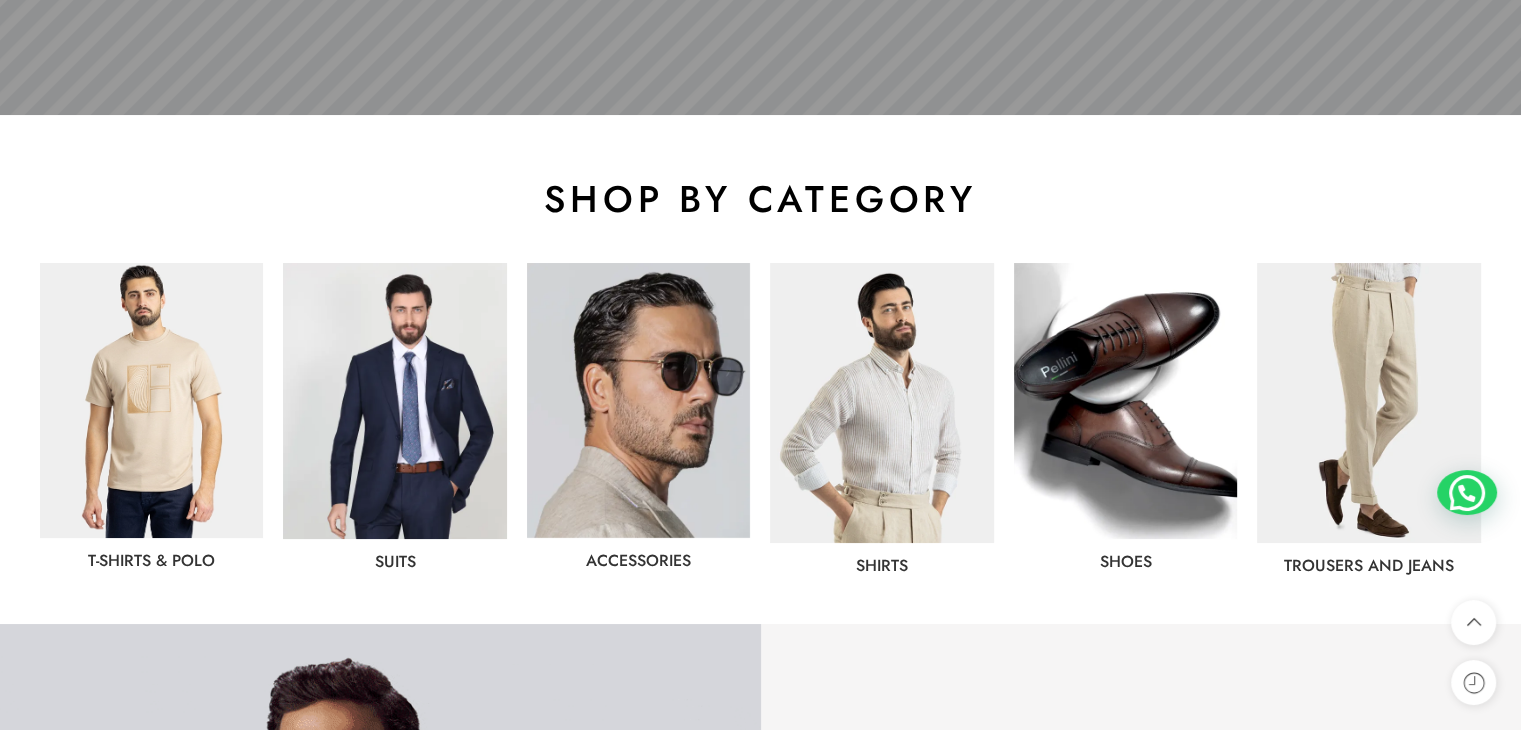 click at bounding box center [638, 400] 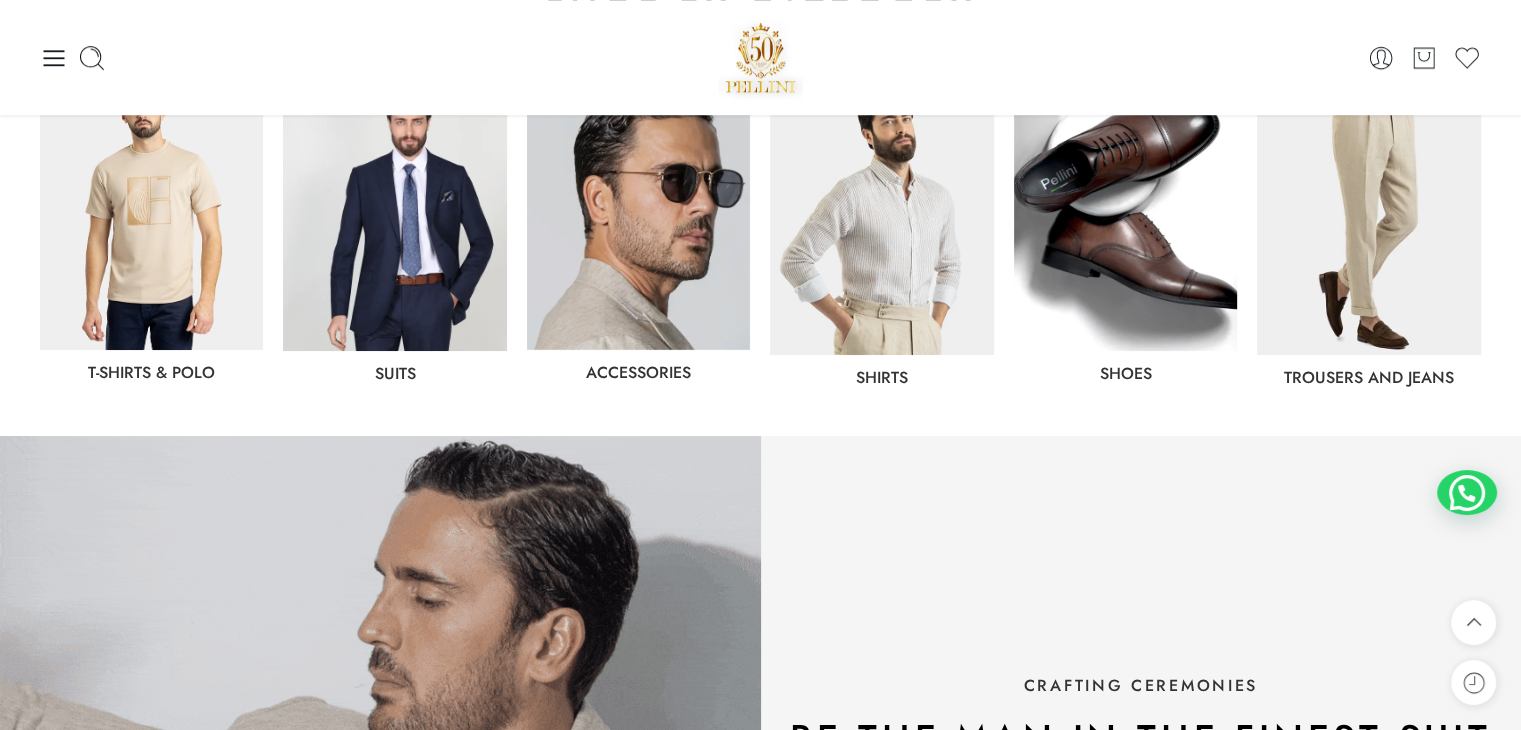 scroll, scrollTop: 1000, scrollLeft: 0, axis: vertical 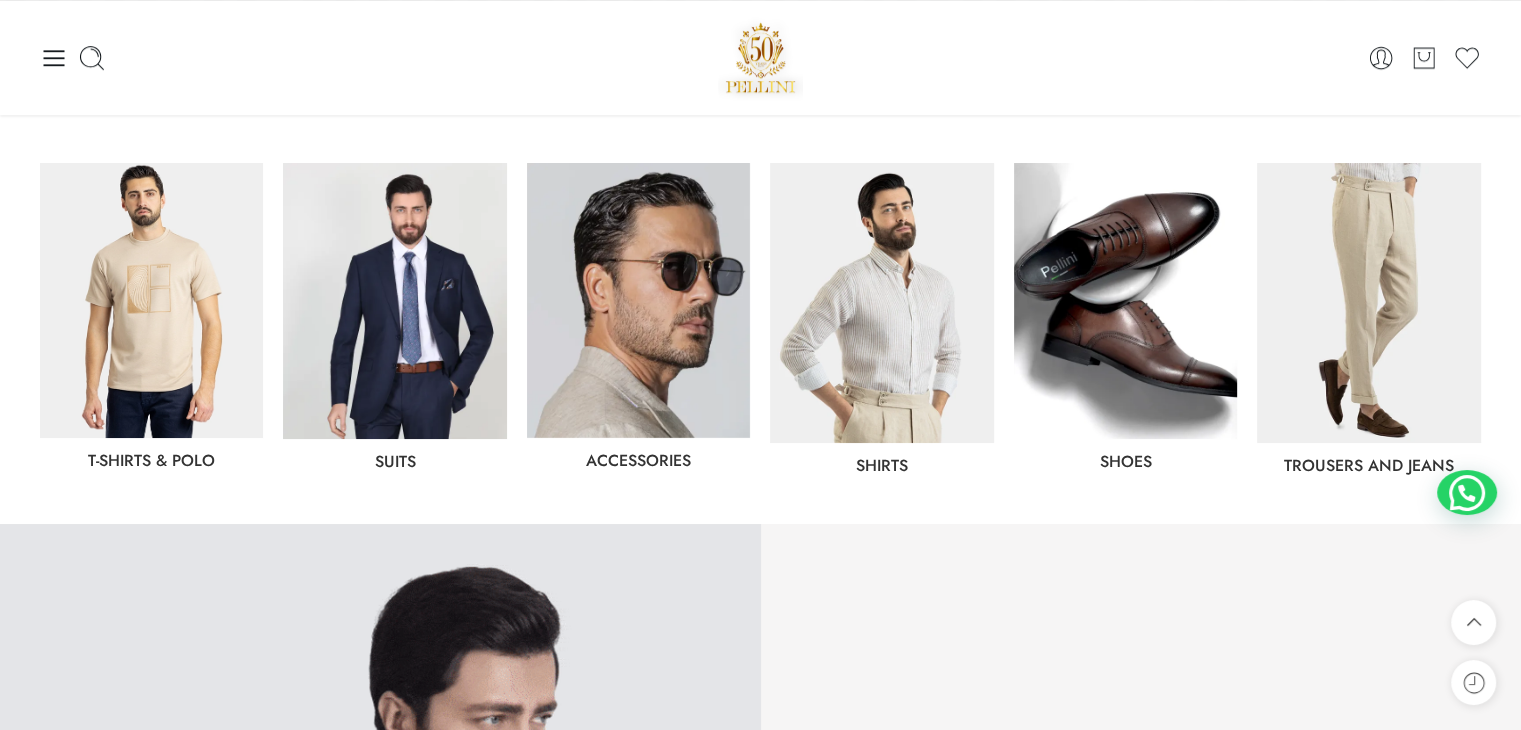 click at bounding box center [881, 303] 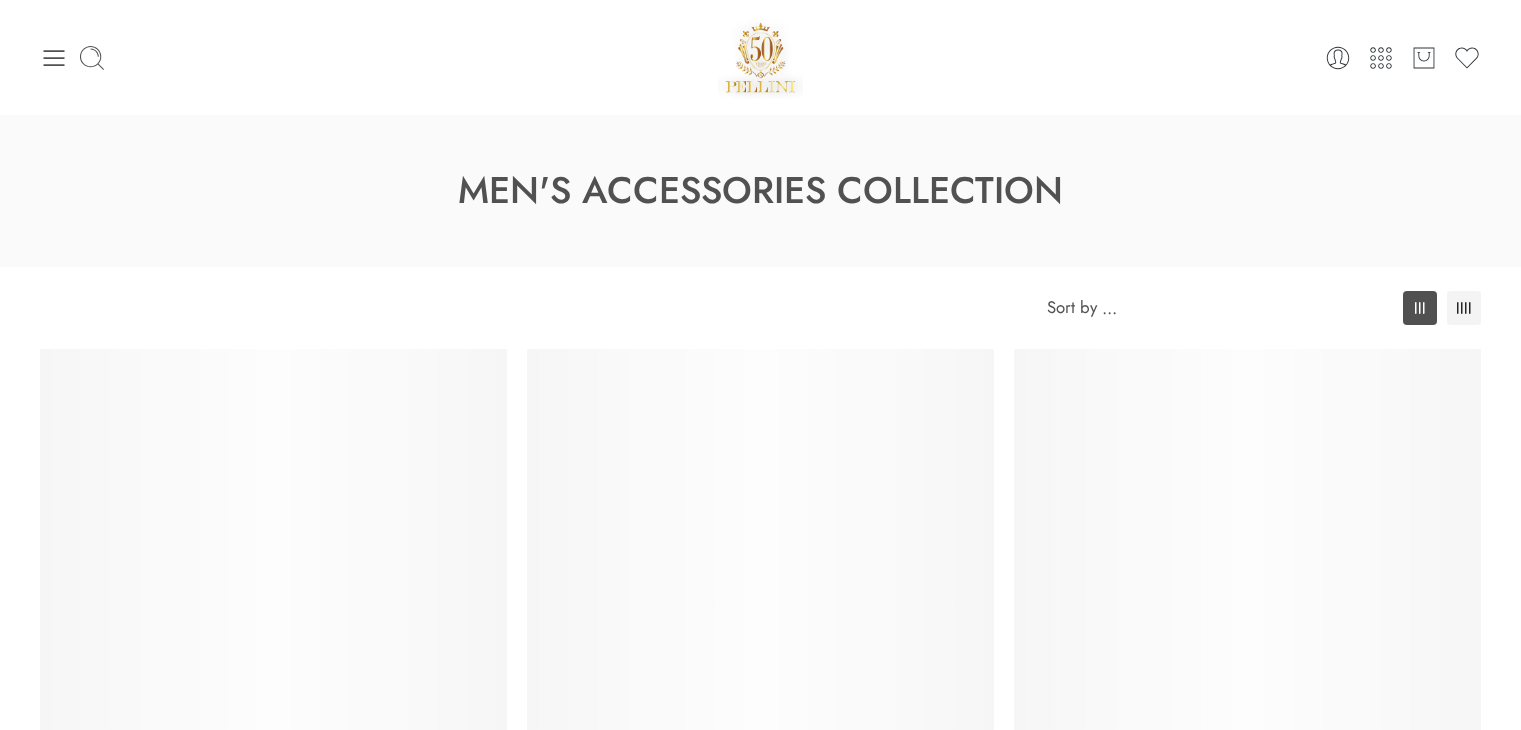 scroll, scrollTop: 0, scrollLeft: 0, axis: both 